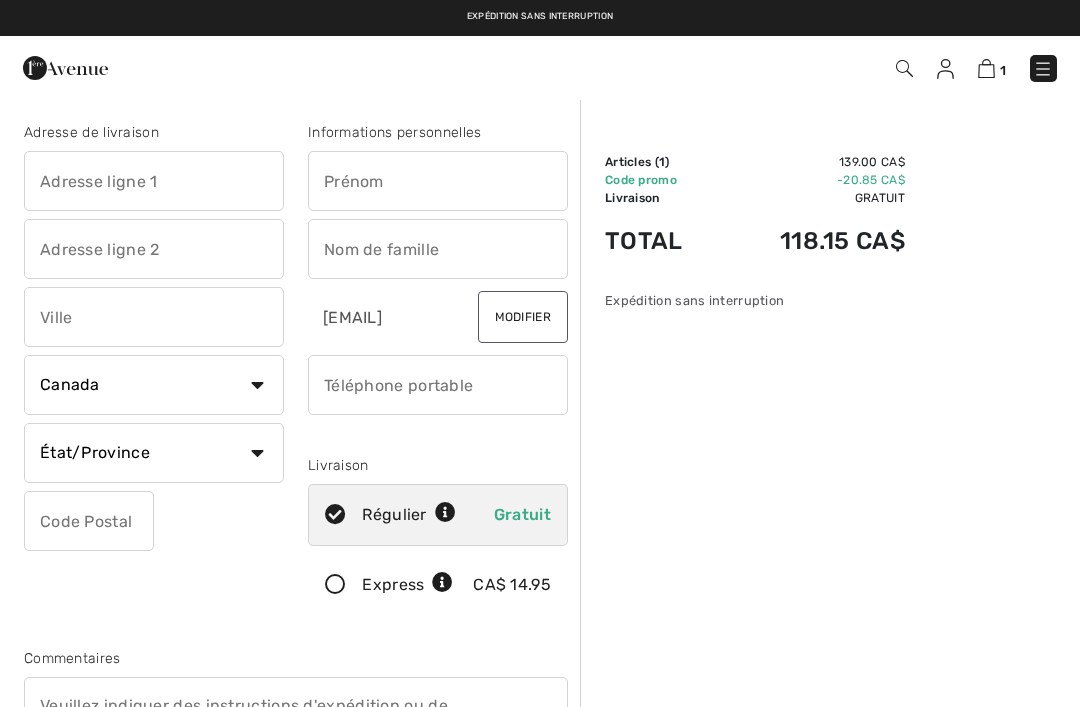 scroll, scrollTop: 47, scrollLeft: 0, axis: vertical 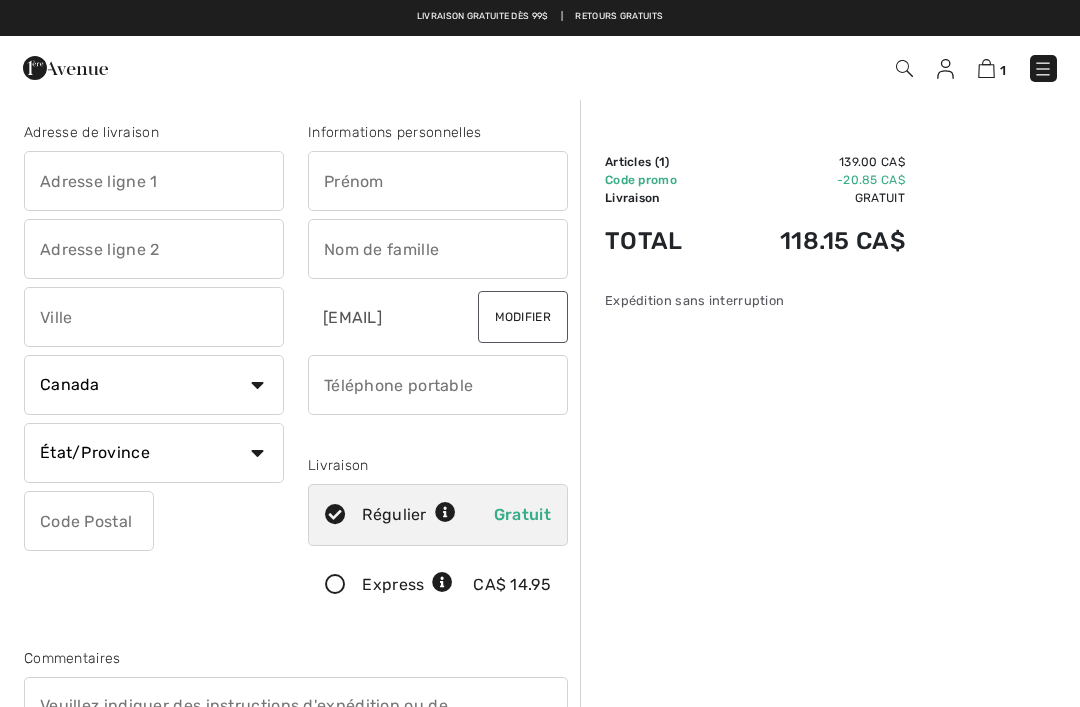 click at bounding box center [986, 68] 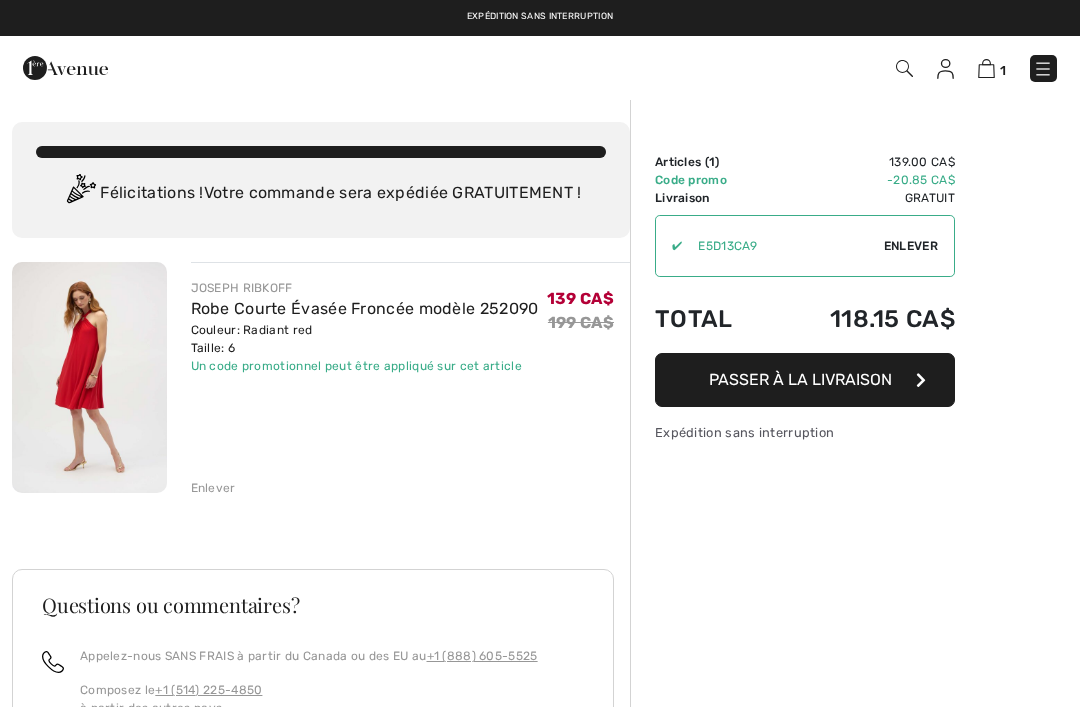 scroll, scrollTop: 0, scrollLeft: 0, axis: both 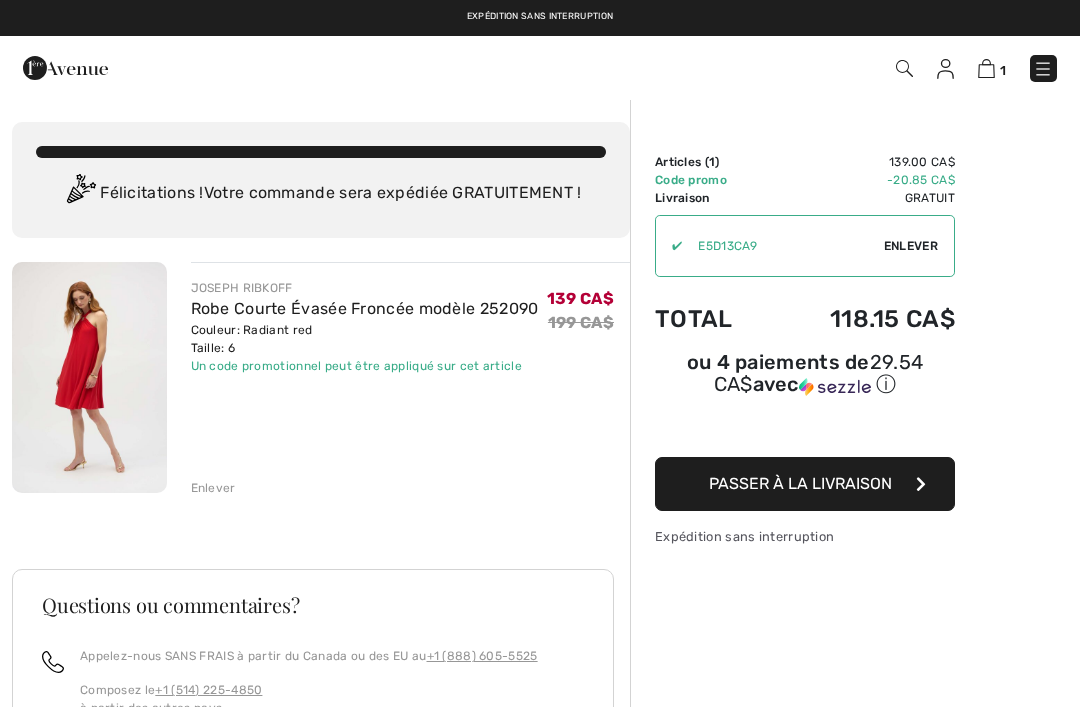 click at bounding box center (89, 377) 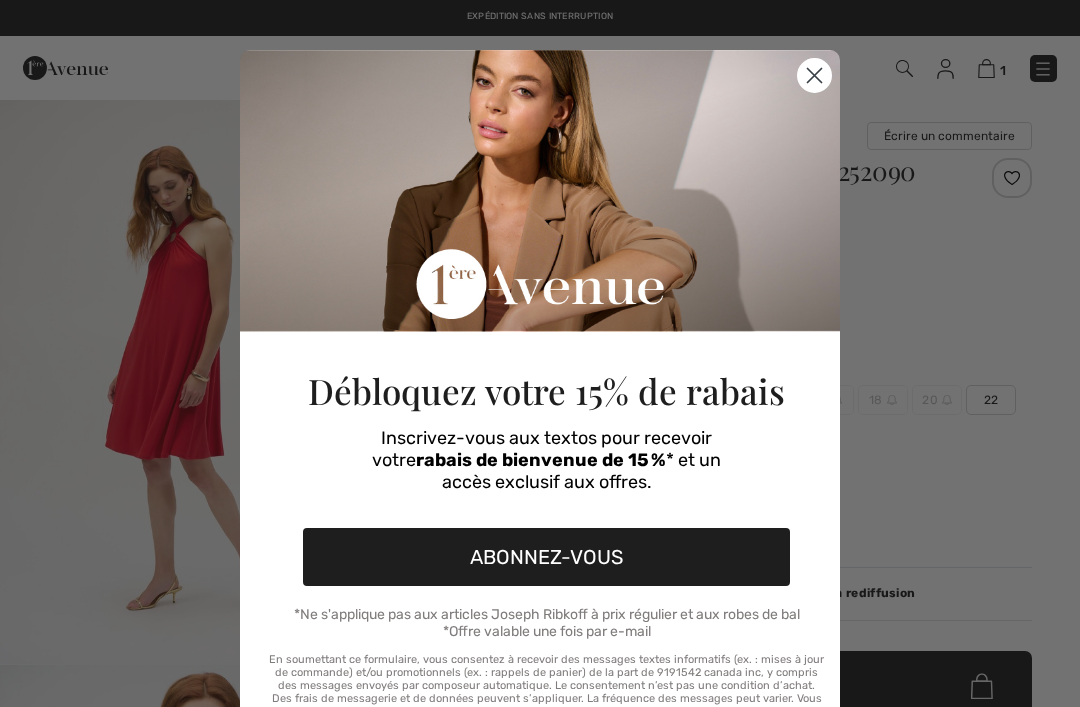 scroll, scrollTop: 0, scrollLeft: 0, axis: both 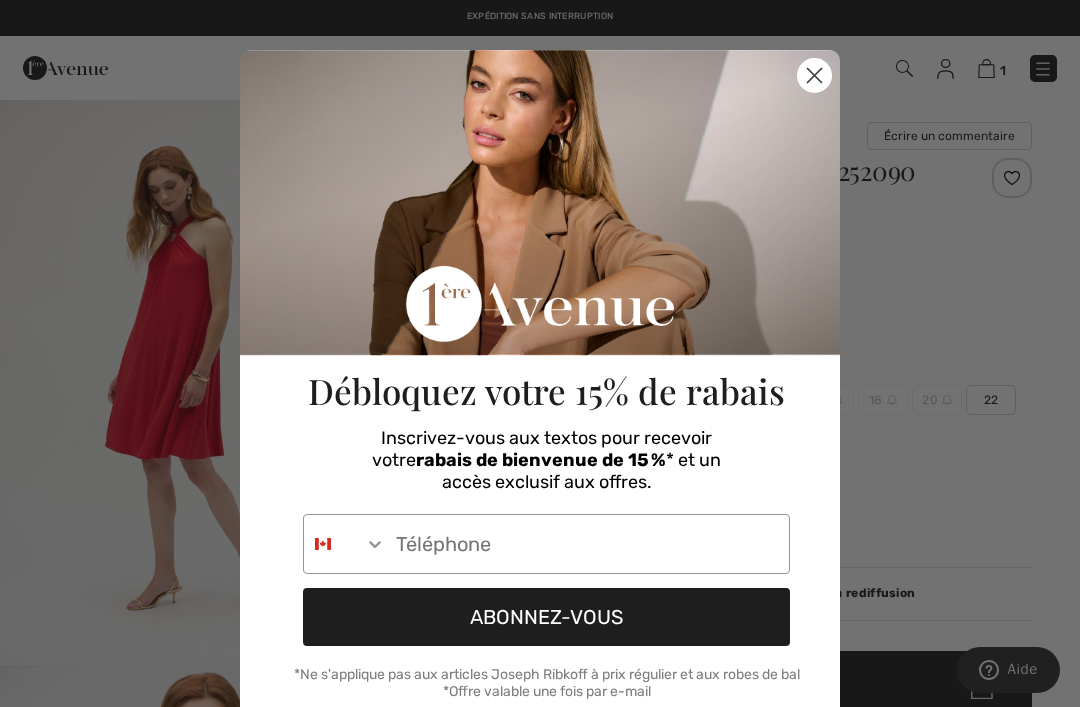 click on "Close dialog" 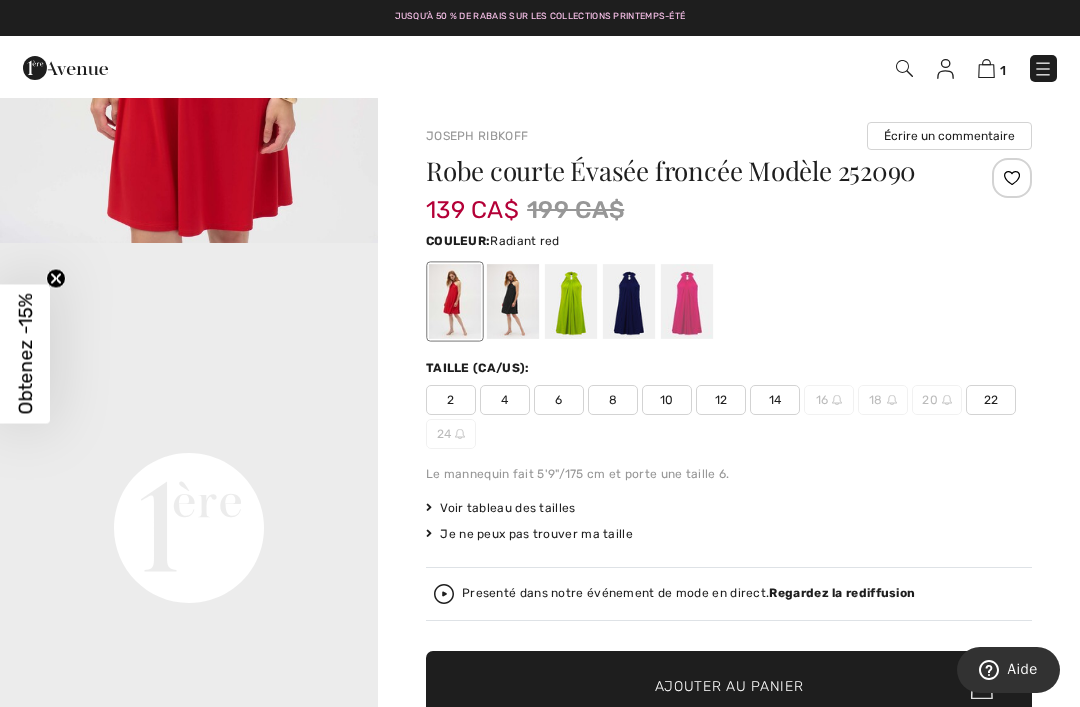 scroll, scrollTop: 986, scrollLeft: 0, axis: vertical 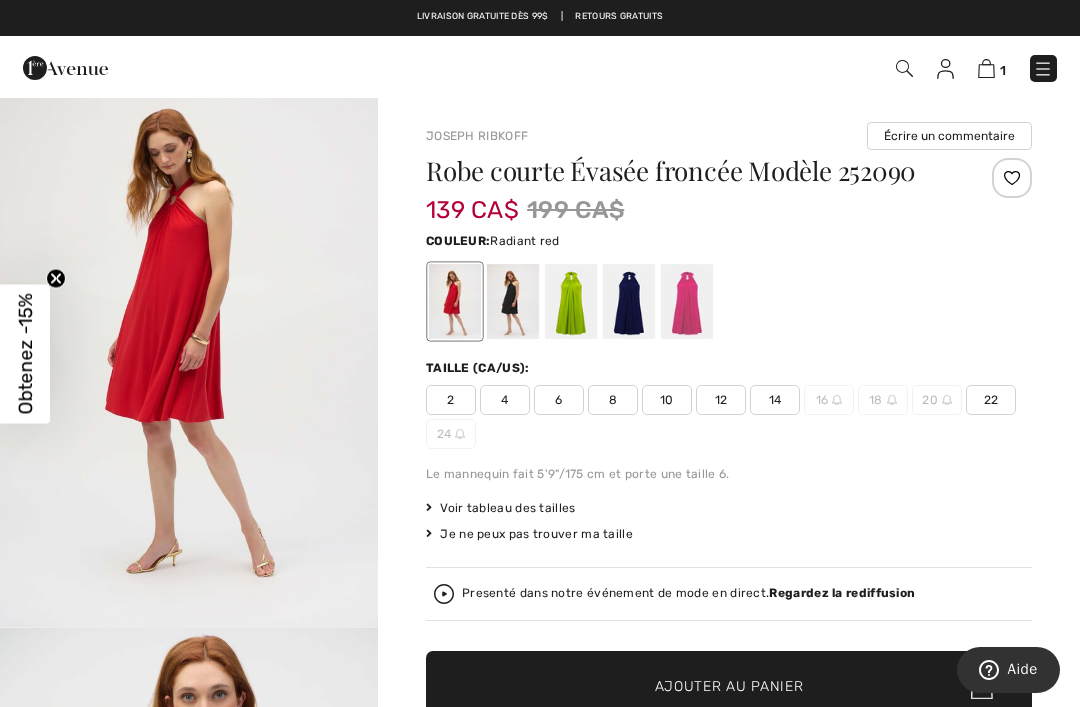 click at bounding box center (986, 68) 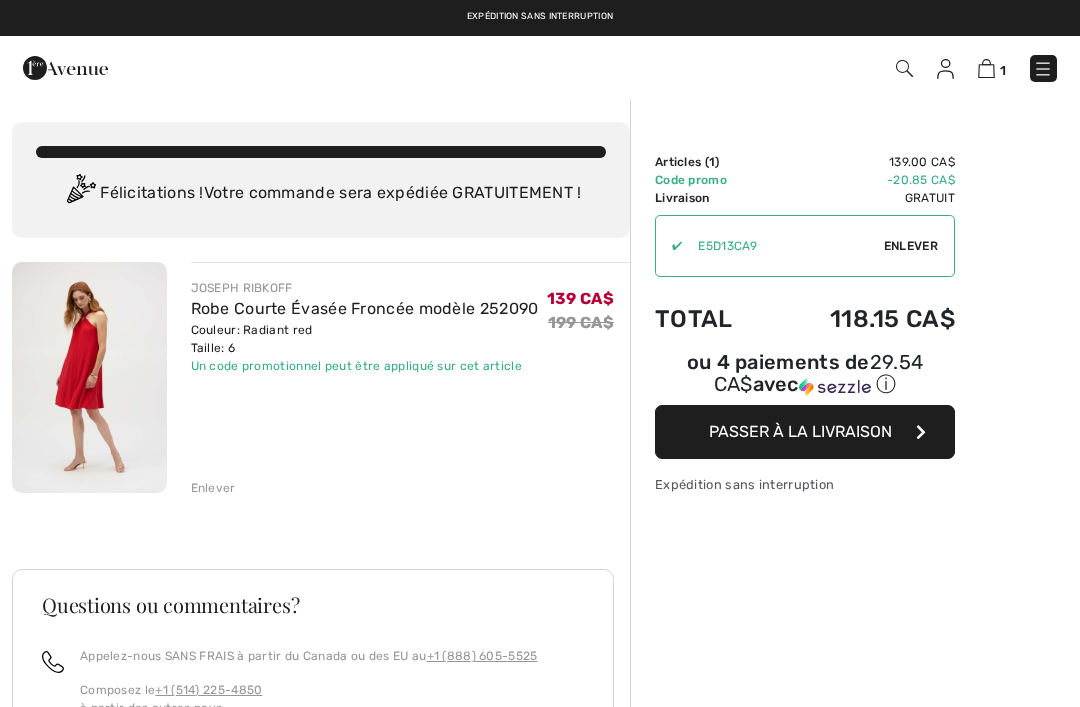 scroll, scrollTop: 0, scrollLeft: 0, axis: both 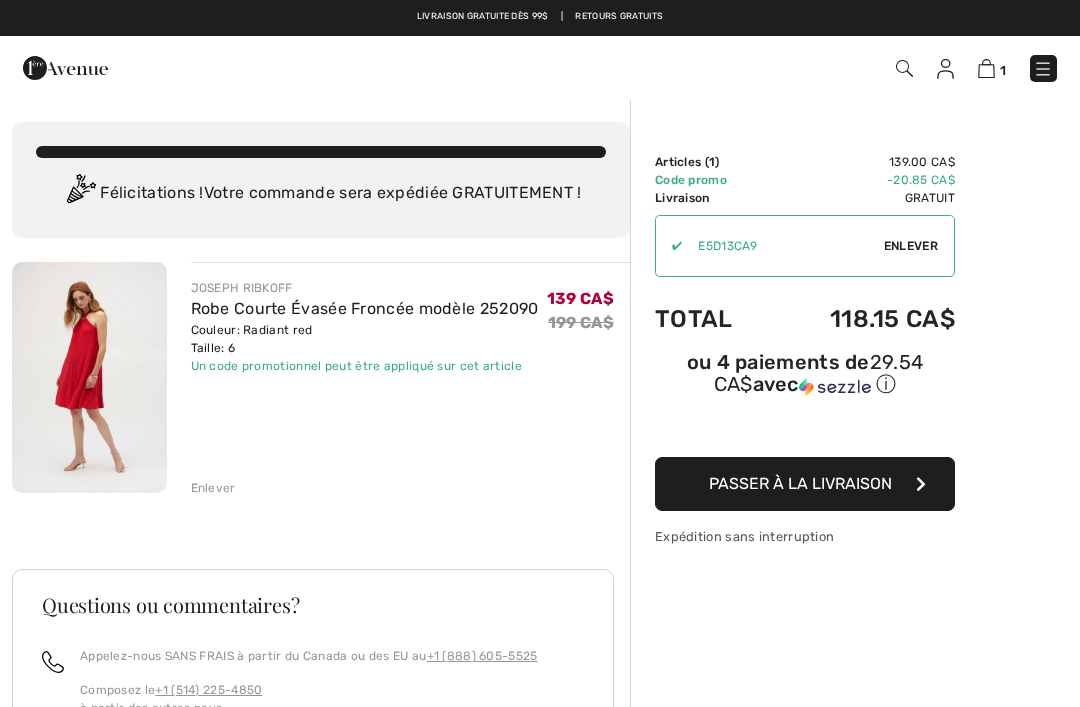 click on "Passer à la livraison" at bounding box center (800, 483) 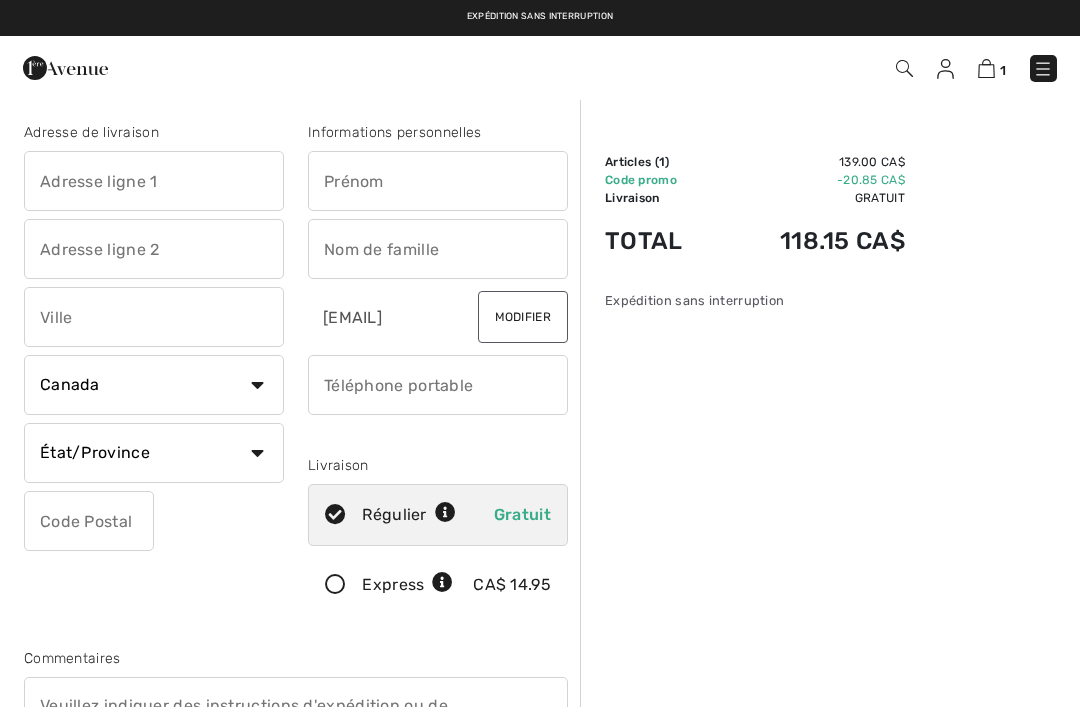 scroll, scrollTop: 0, scrollLeft: 0, axis: both 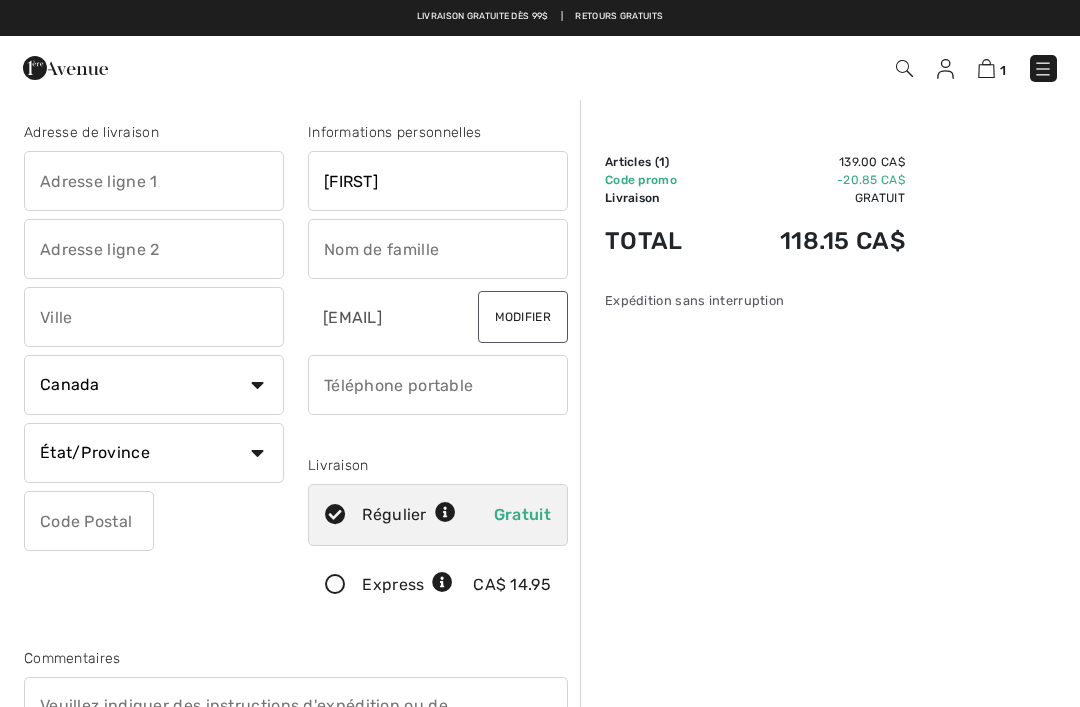 click at bounding box center (438, 249) 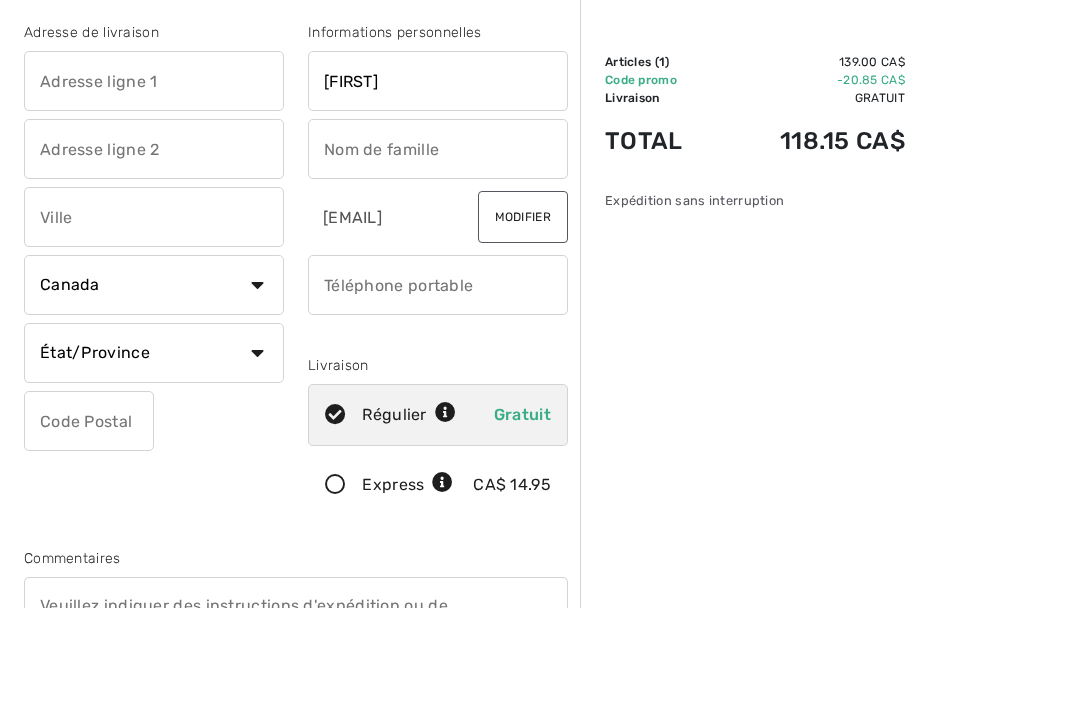 click at bounding box center [438, 249] 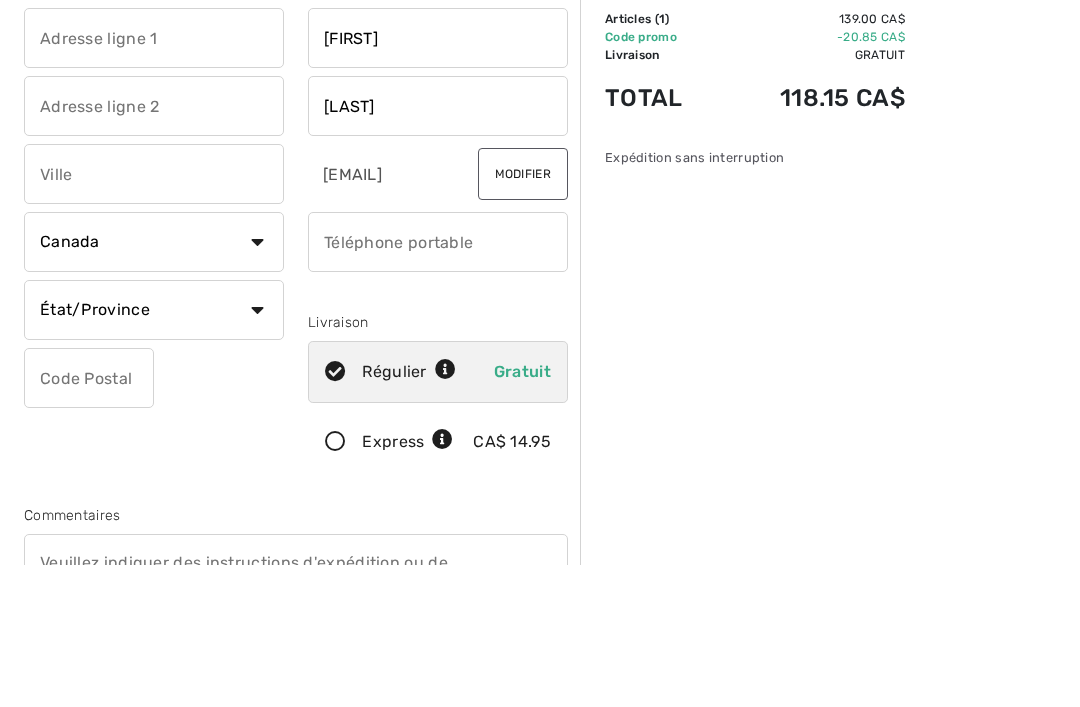 type on "Poulin" 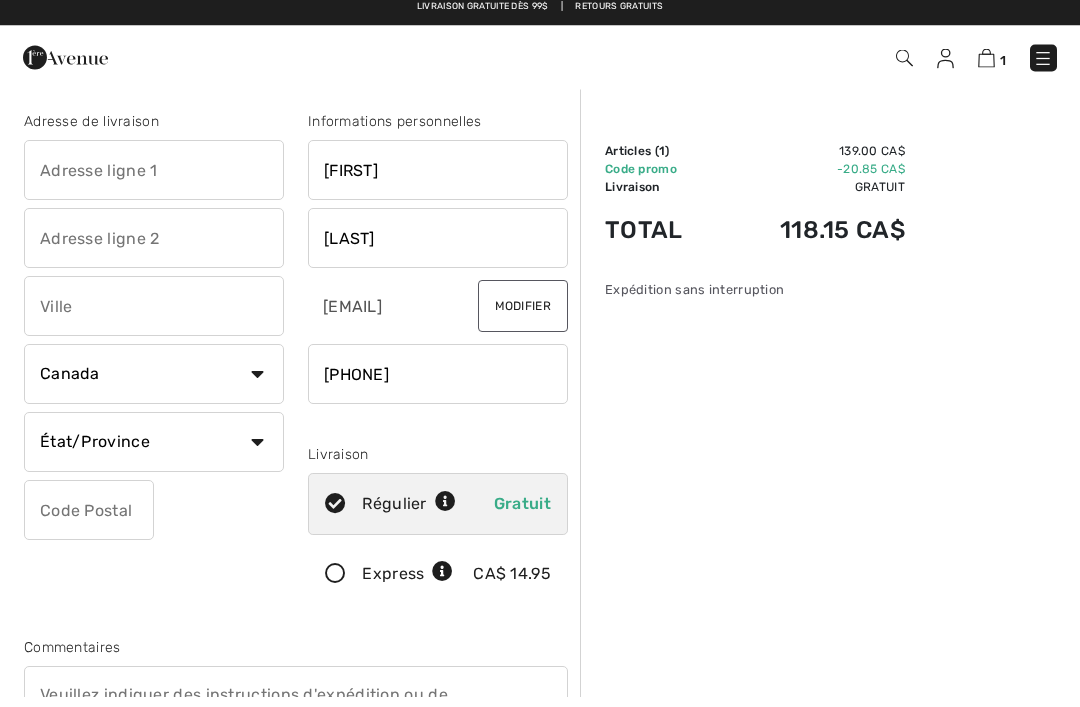 type on "4185548025" 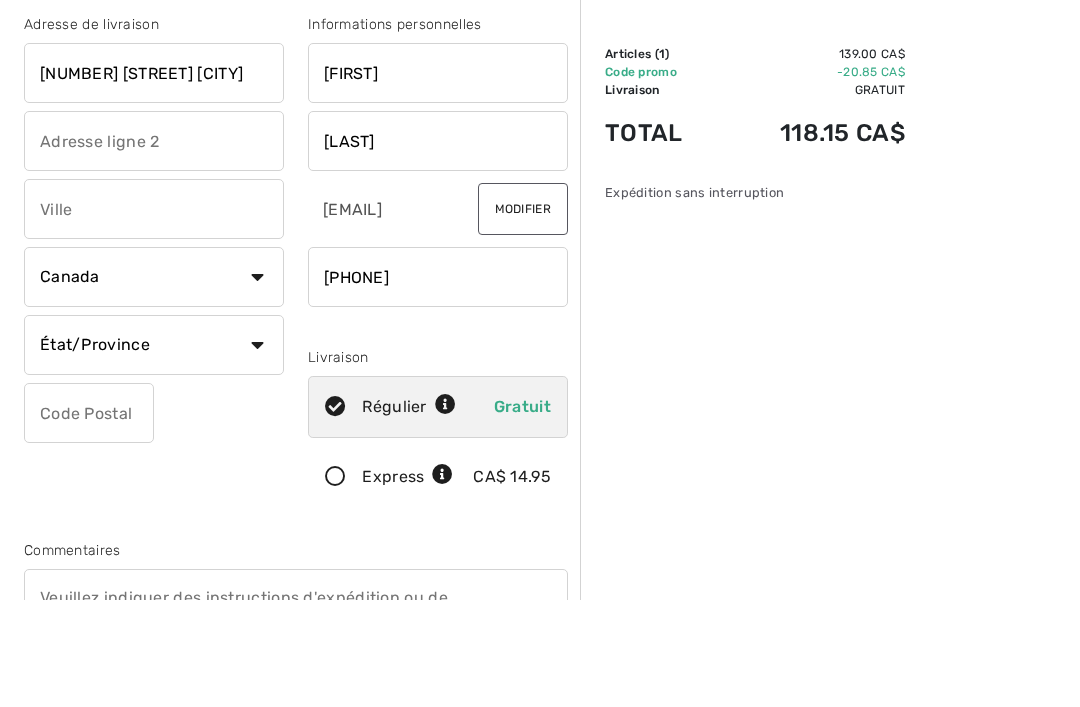 click at bounding box center [154, 317] 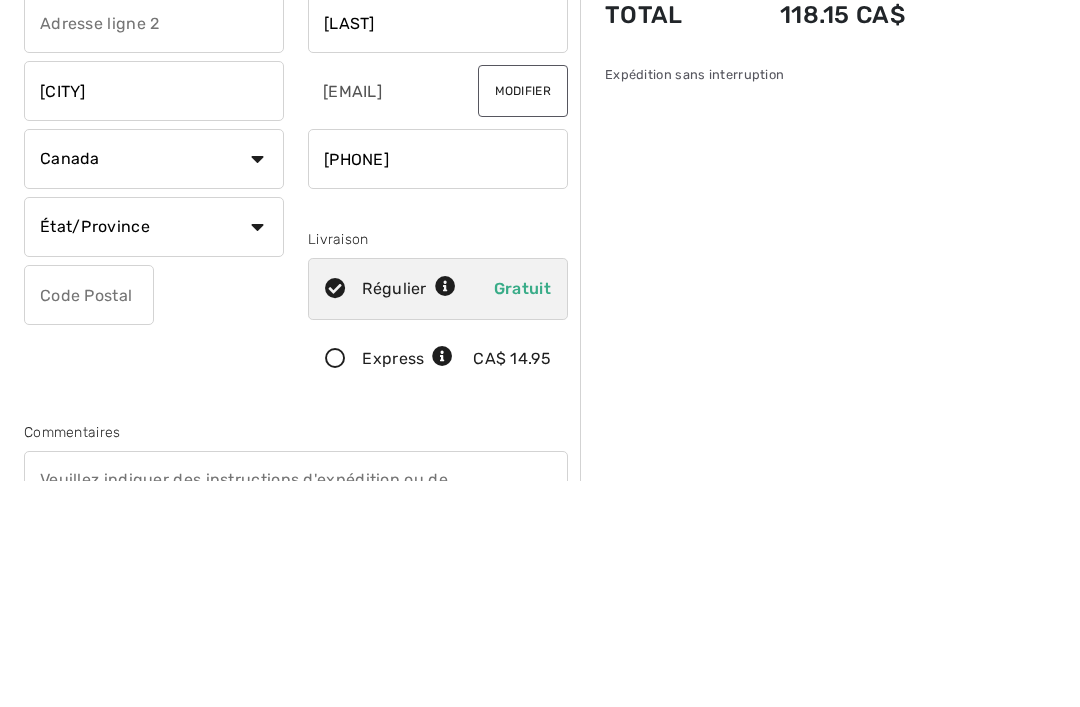 click on "État/Province
Alberta
Colombie-Britannique
Ile-du-Prince-Edward
Manitoba
Nouveau-Brunswick
Nouvelle-Ecosse
Nunavut
Ontario
Québec
Saskatchewan
Terre-Neuve-et-Labrador
Territoires-du-Nord-Ouest
Yukon" at bounding box center [154, 453] 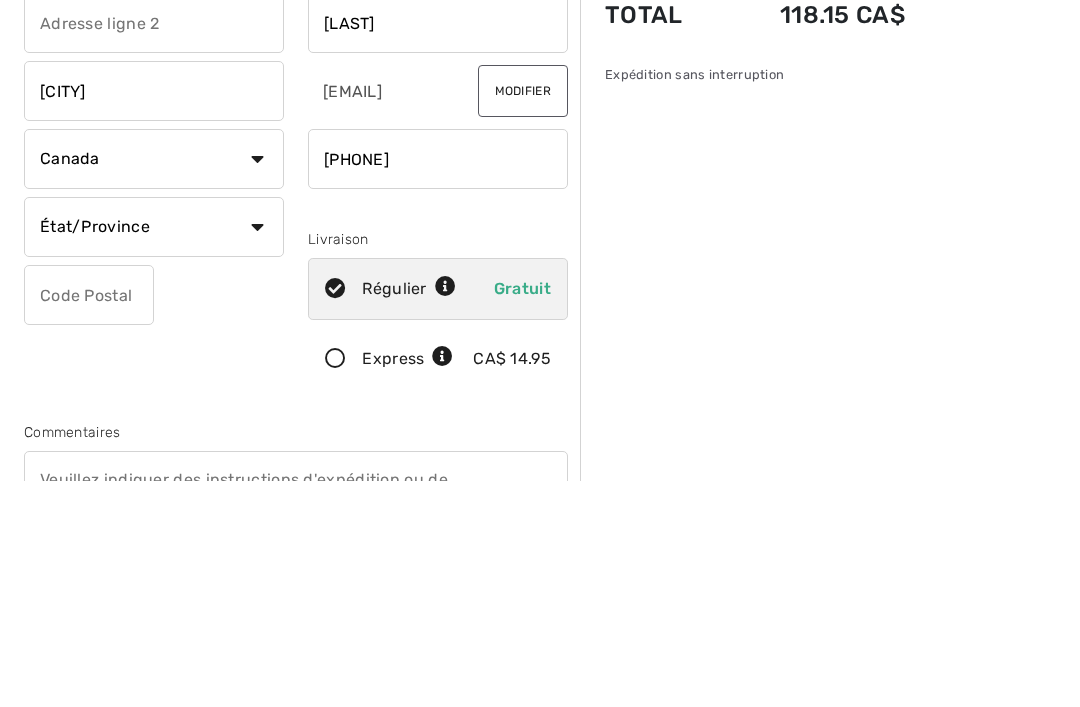 type on "Lévis" 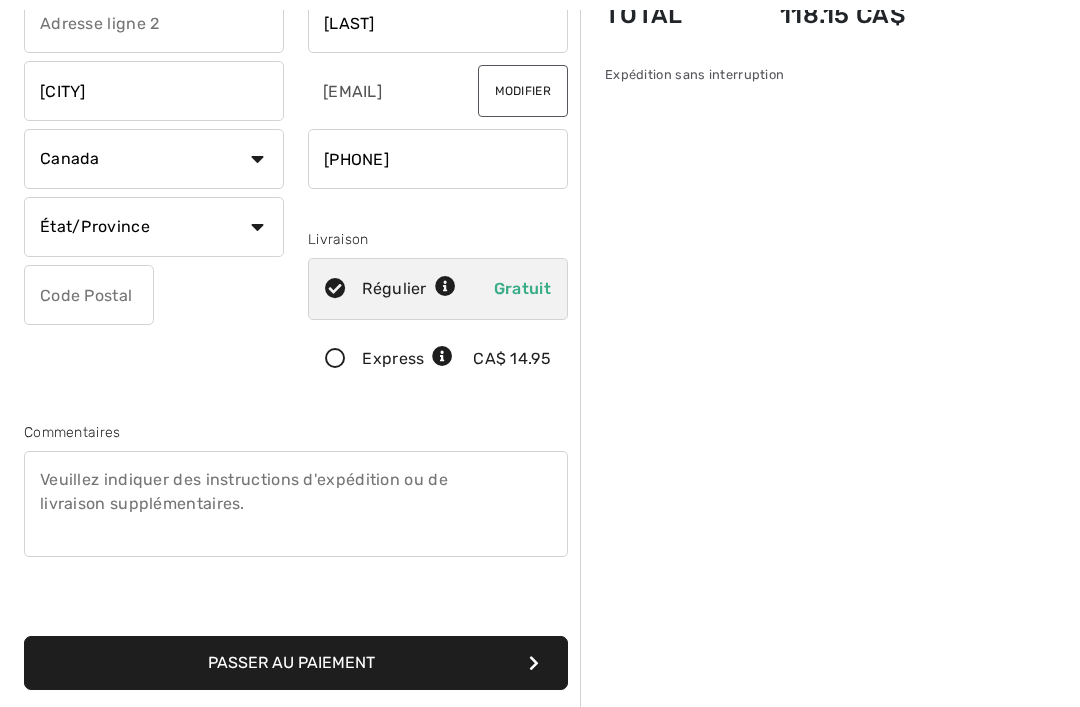 select on "QC" 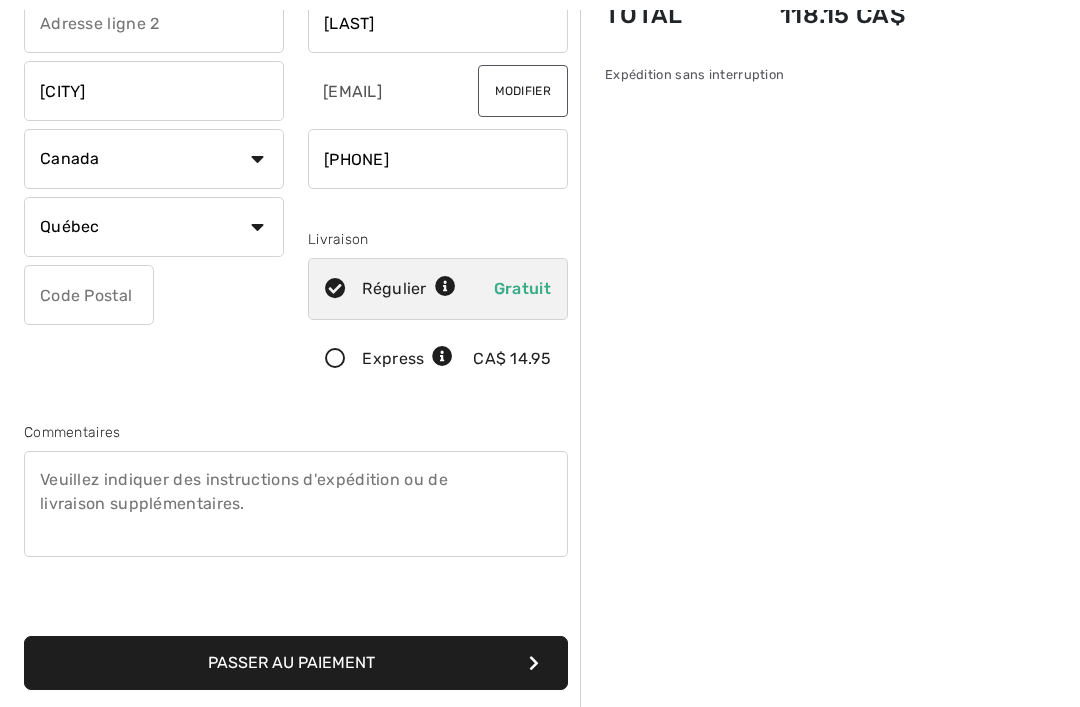 click at bounding box center (89, 295) 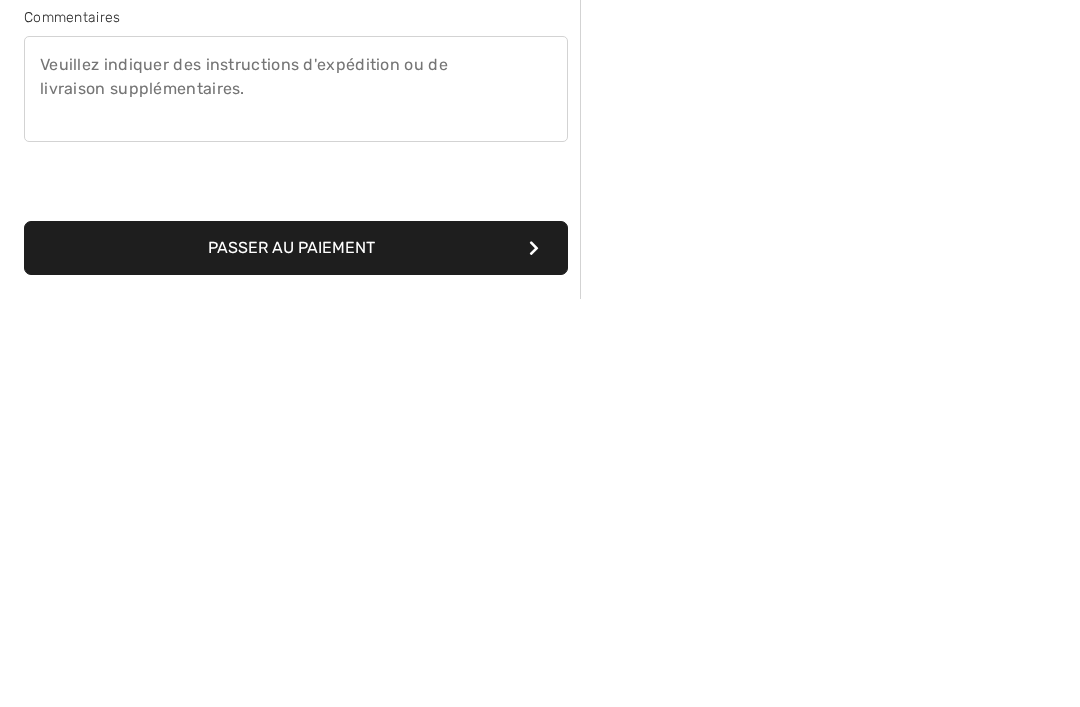 type on "G6Z7A9" 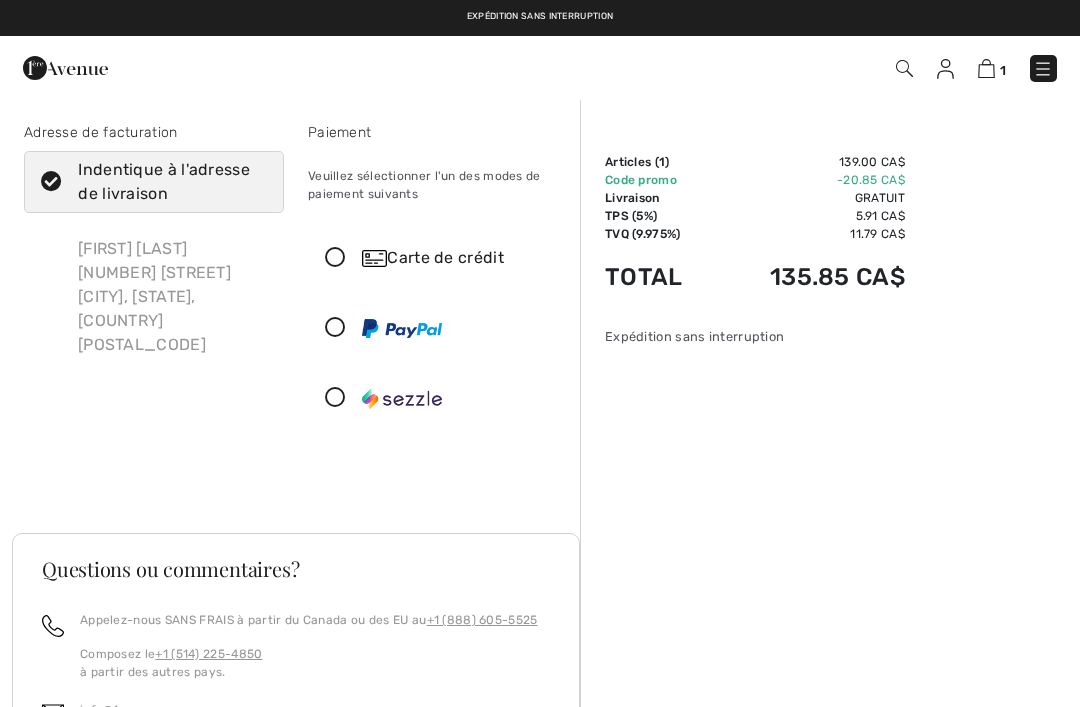 scroll, scrollTop: 0, scrollLeft: 0, axis: both 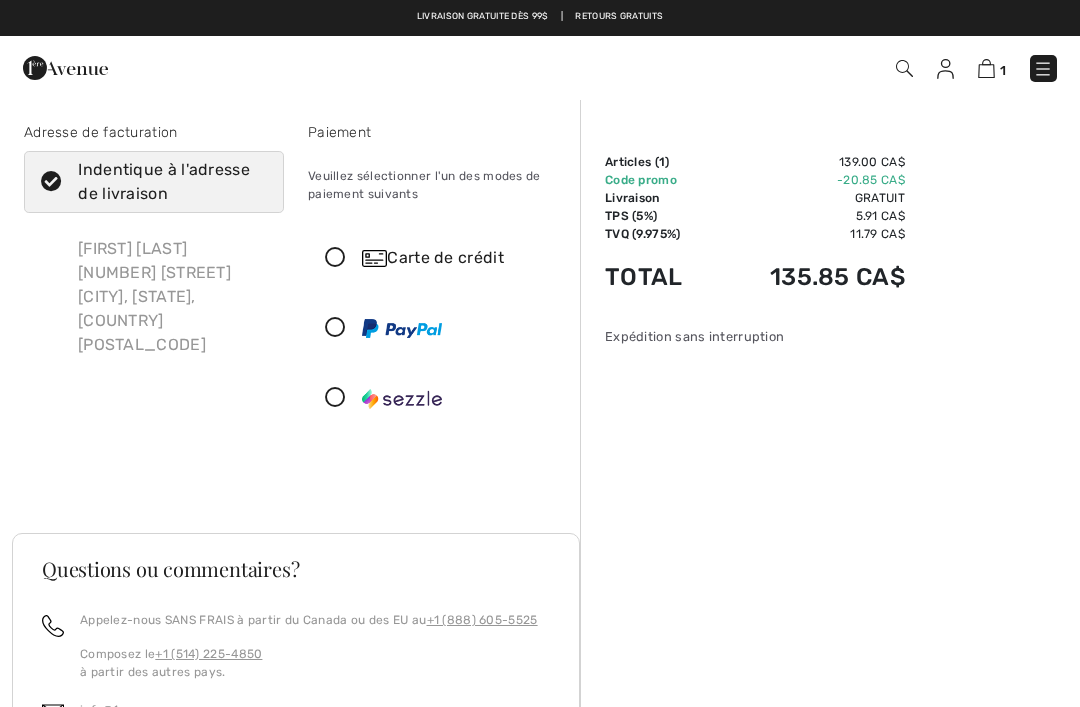 click at bounding box center (335, 258) 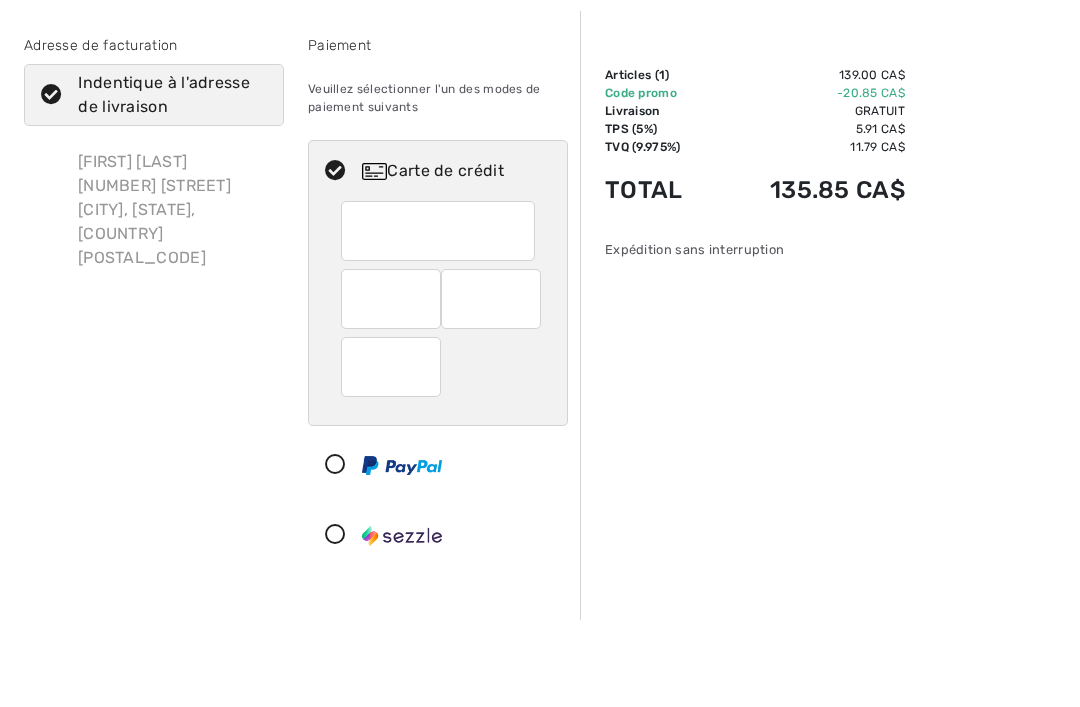 scroll, scrollTop: 87, scrollLeft: 0, axis: vertical 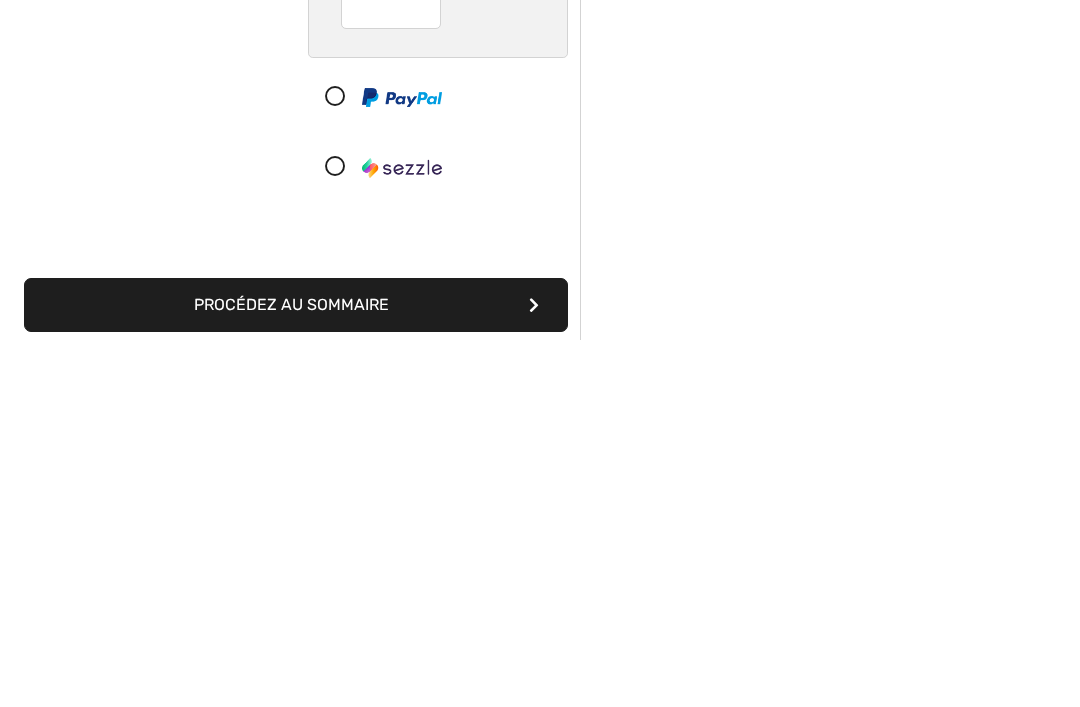 click on "Procédez au sommaire" at bounding box center [296, 673] 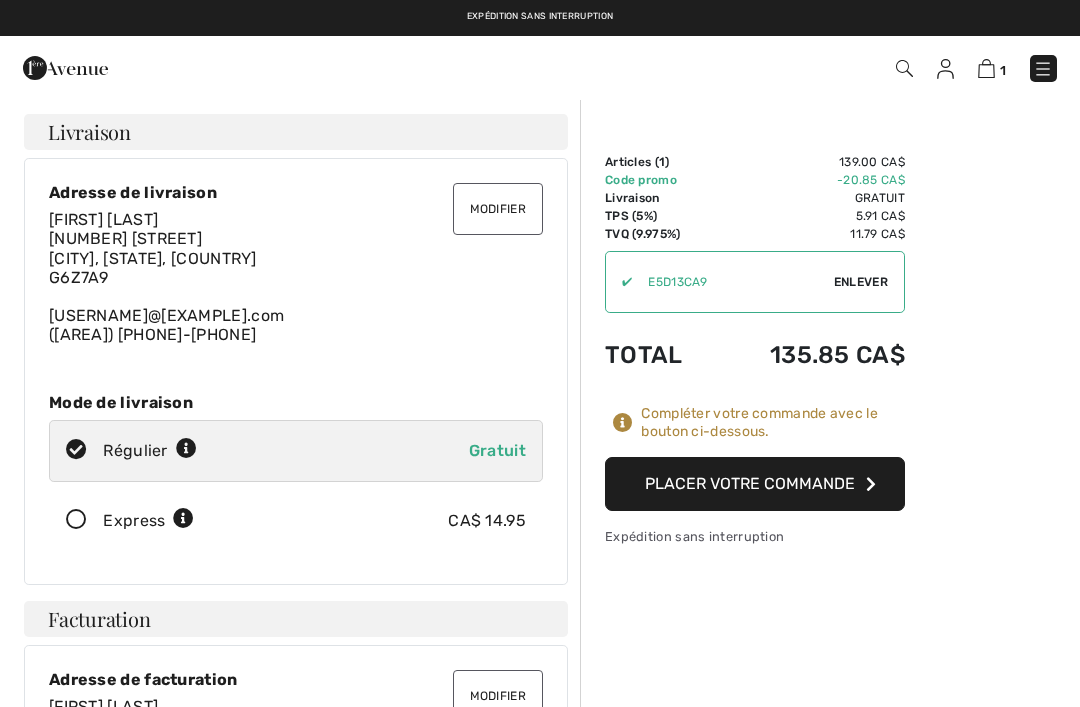 scroll, scrollTop: 0, scrollLeft: 0, axis: both 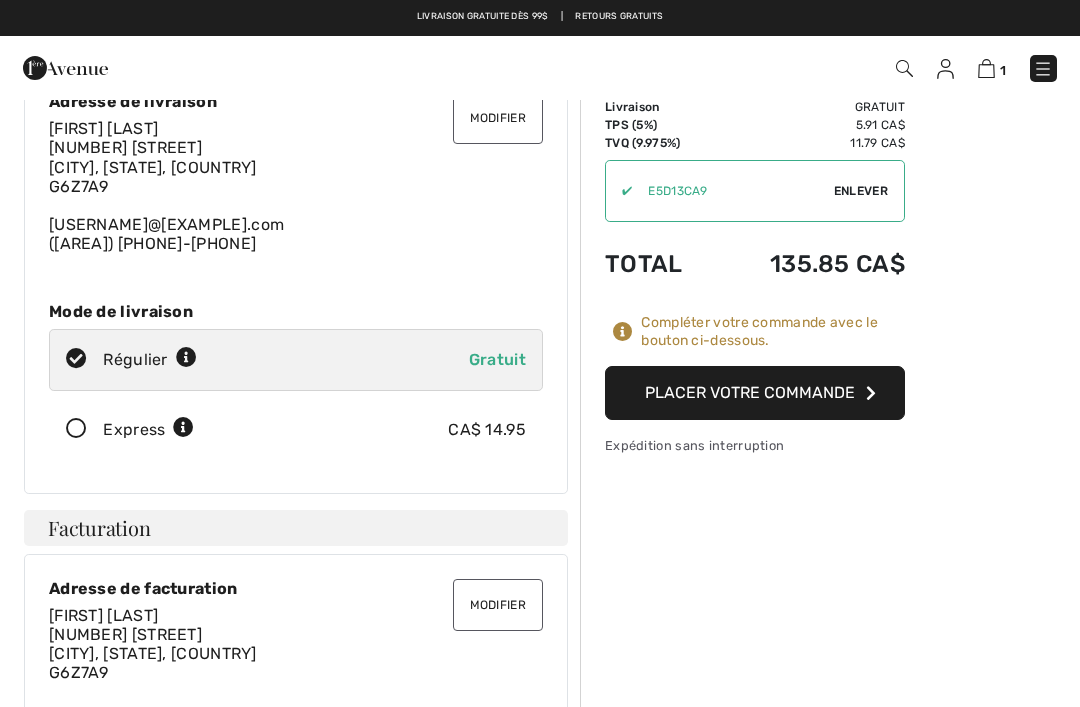 click on "Placer votre commande" at bounding box center [755, 393] 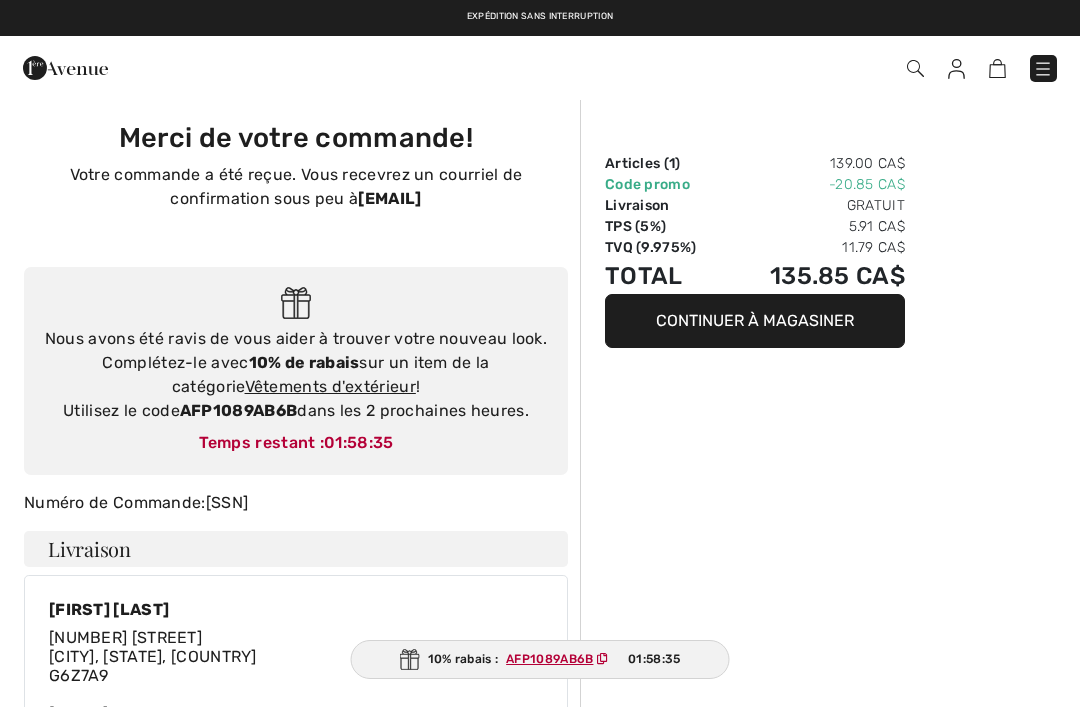 scroll, scrollTop: 0, scrollLeft: 0, axis: both 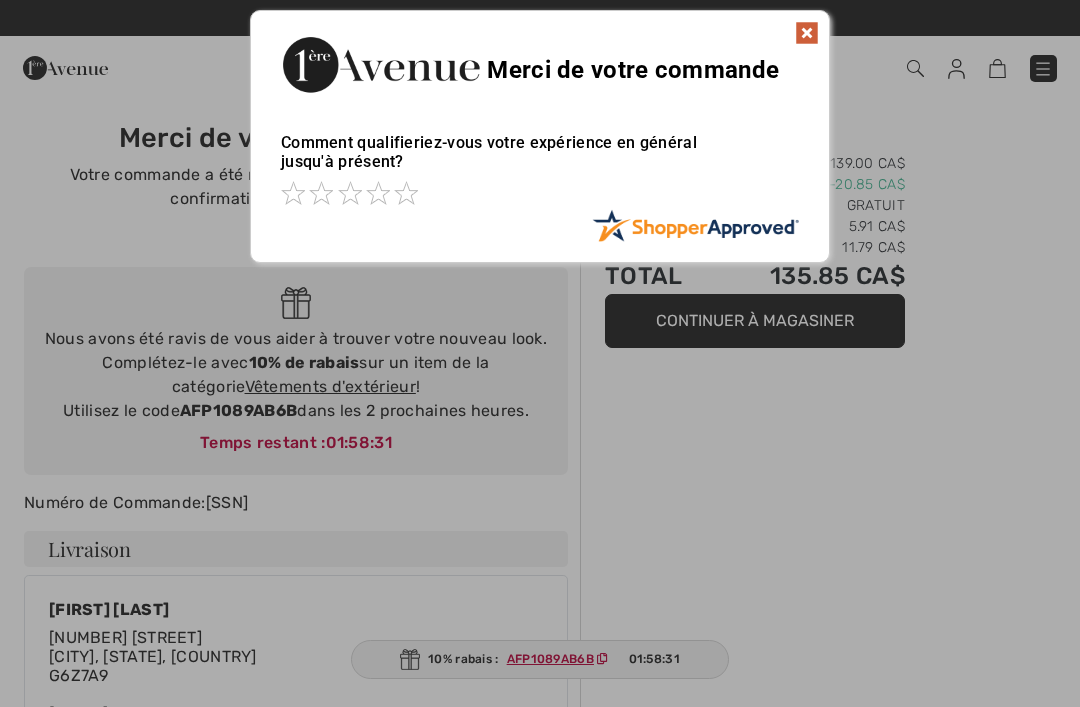 click at bounding box center (807, 33) 